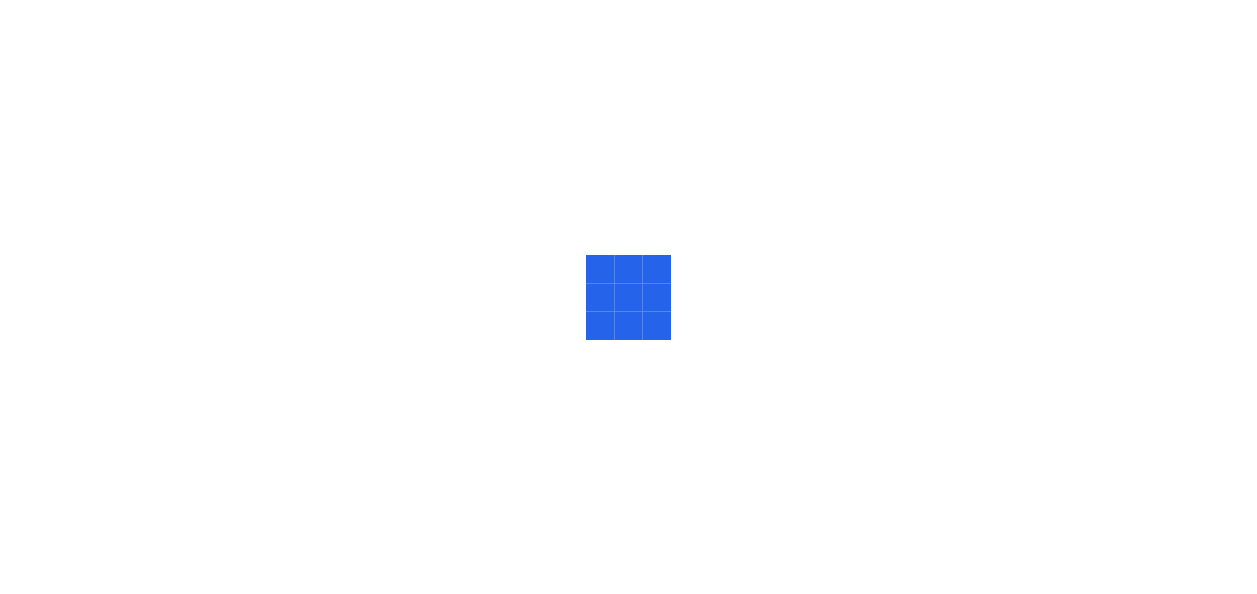 scroll, scrollTop: 0, scrollLeft: 0, axis: both 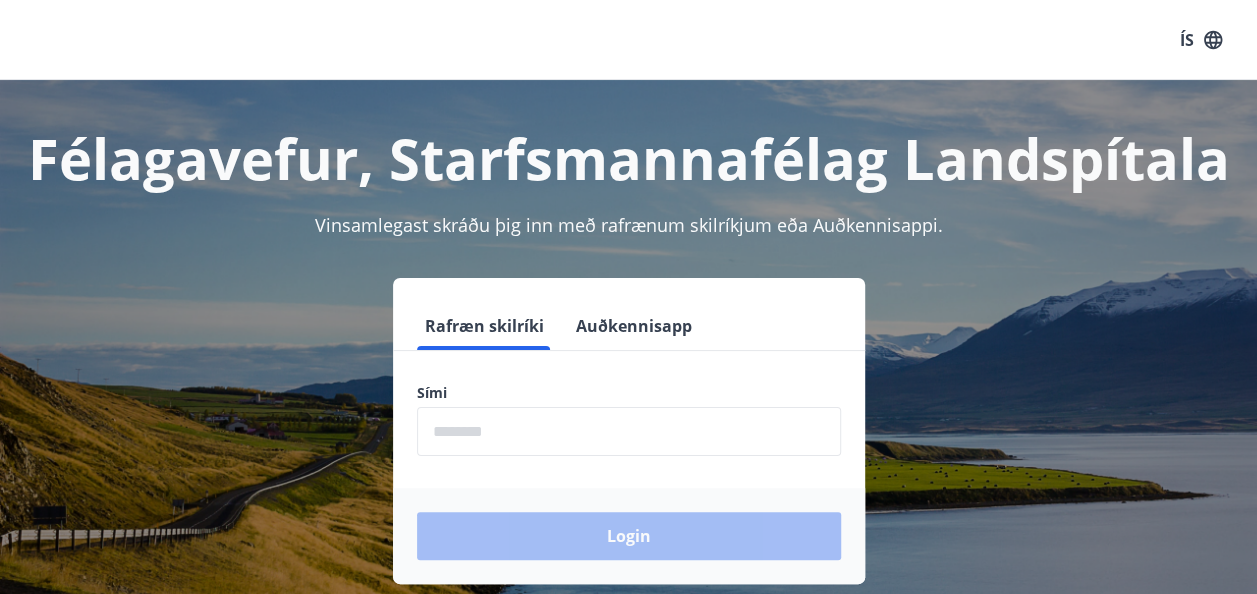 click at bounding box center [629, 431] 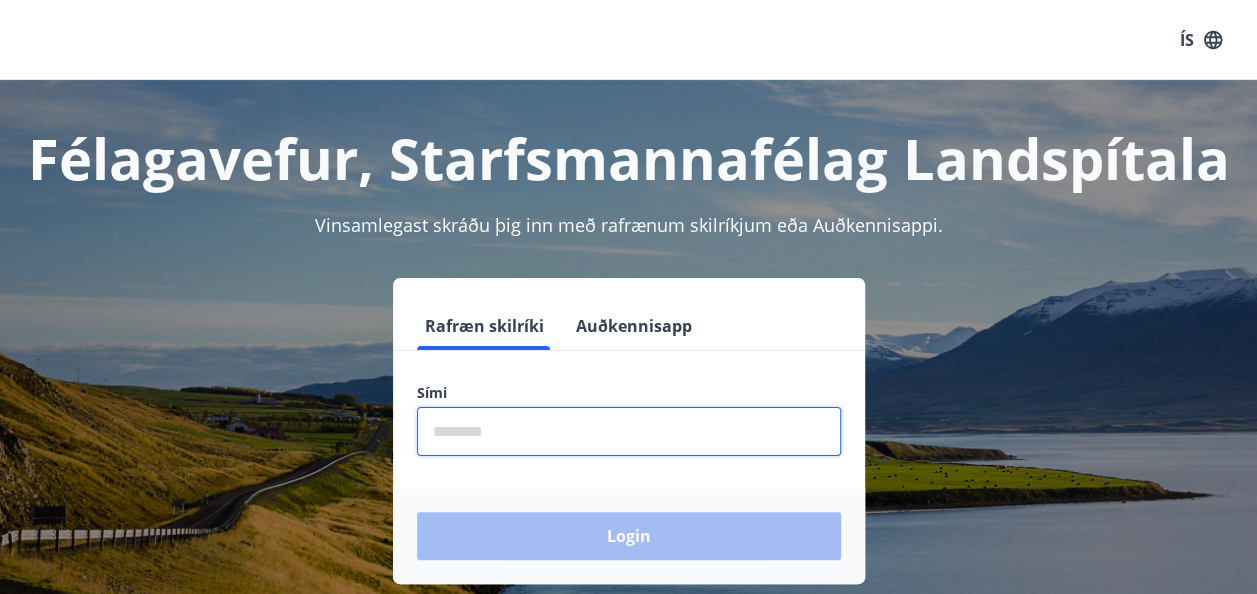 type on "********" 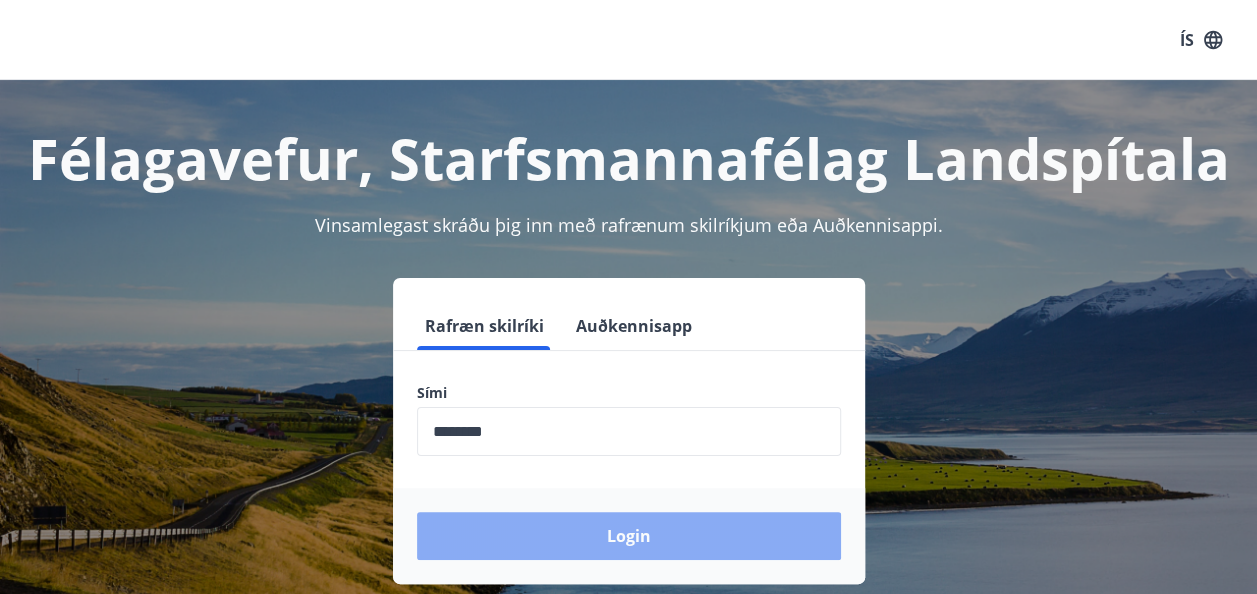 click on "Login" at bounding box center [629, 536] 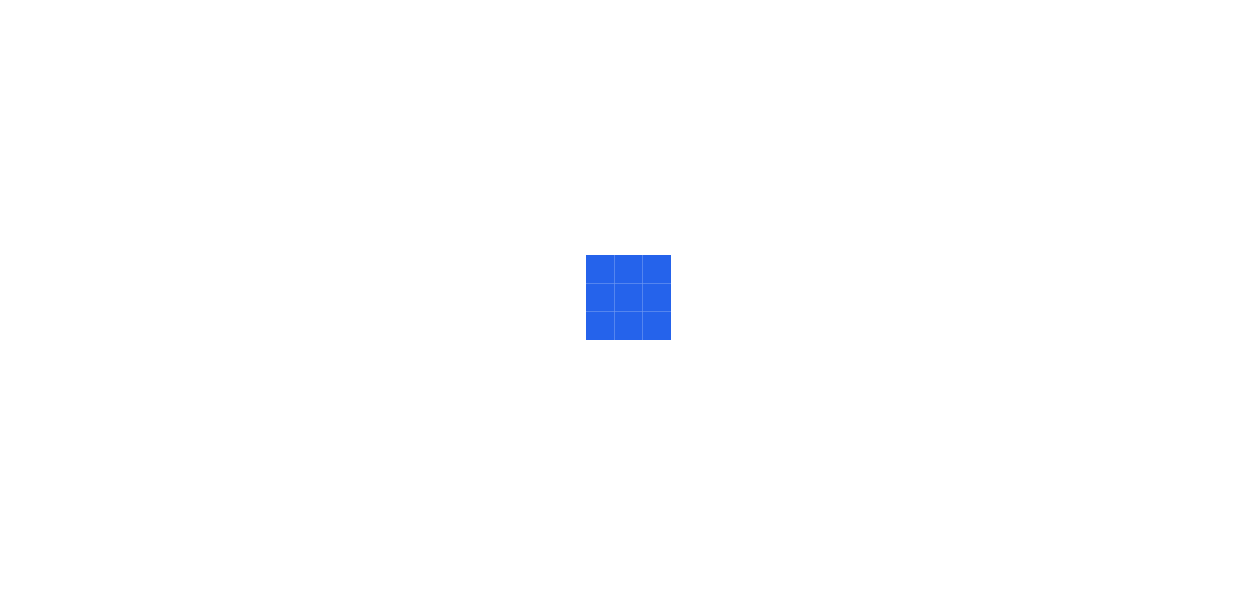 scroll, scrollTop: 0, scrollLeft: 0, axis: both 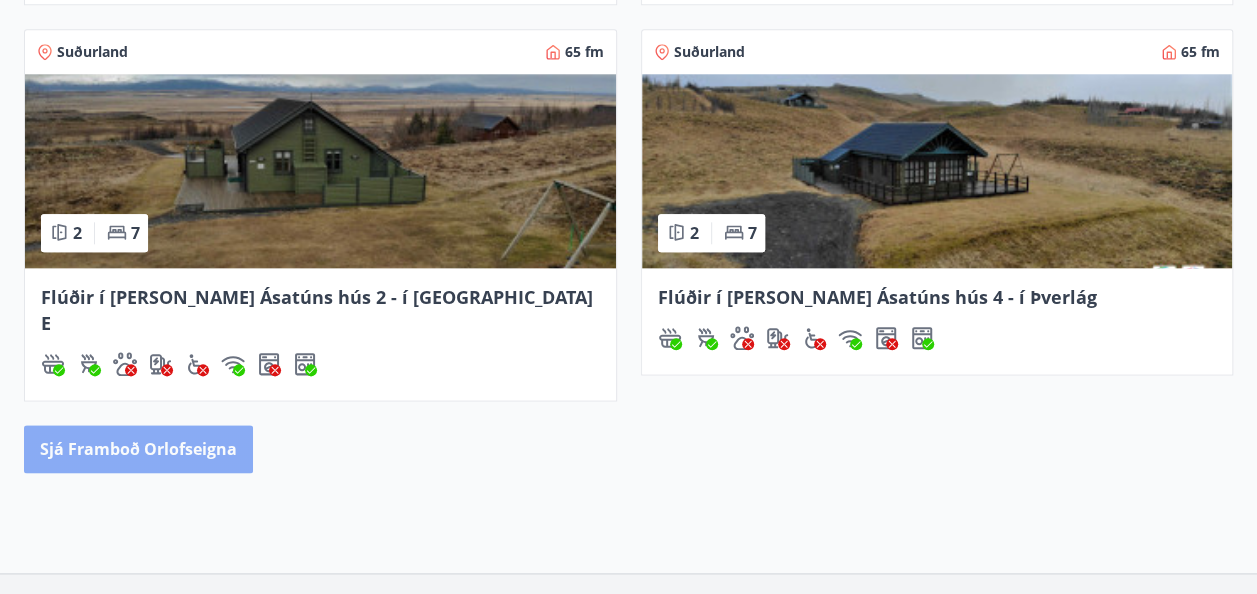 click on "Sjá framboð orlofseigna" at bounding box center (138, 449) 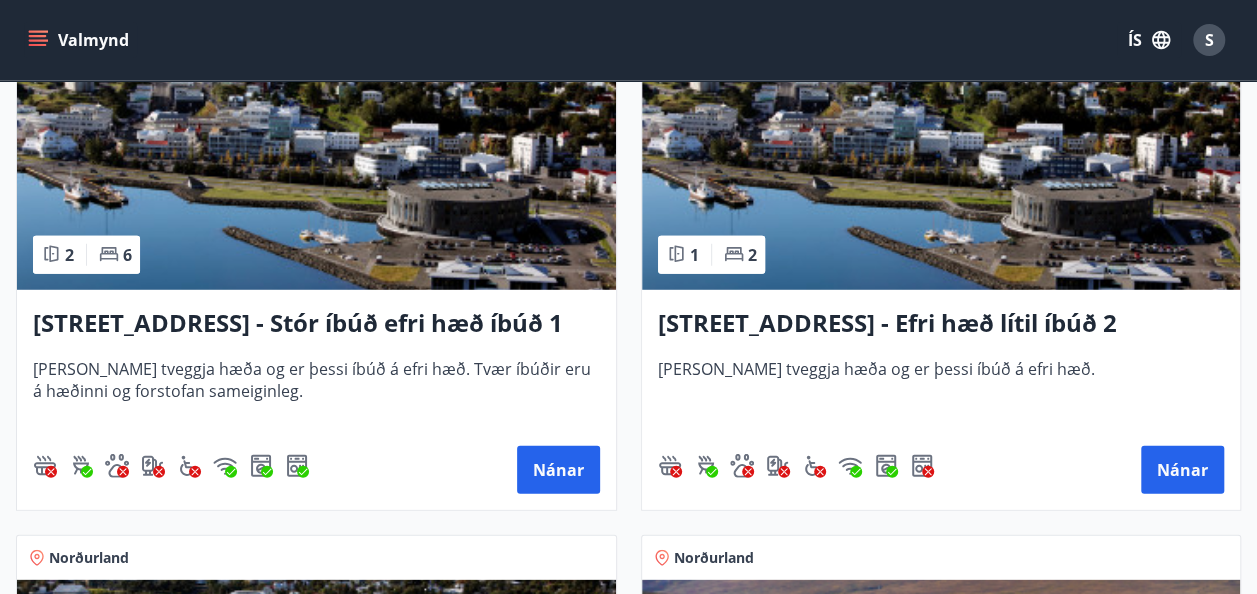 scroll, scrollTop: 2640, scrollLeft: 0, axis: vertical 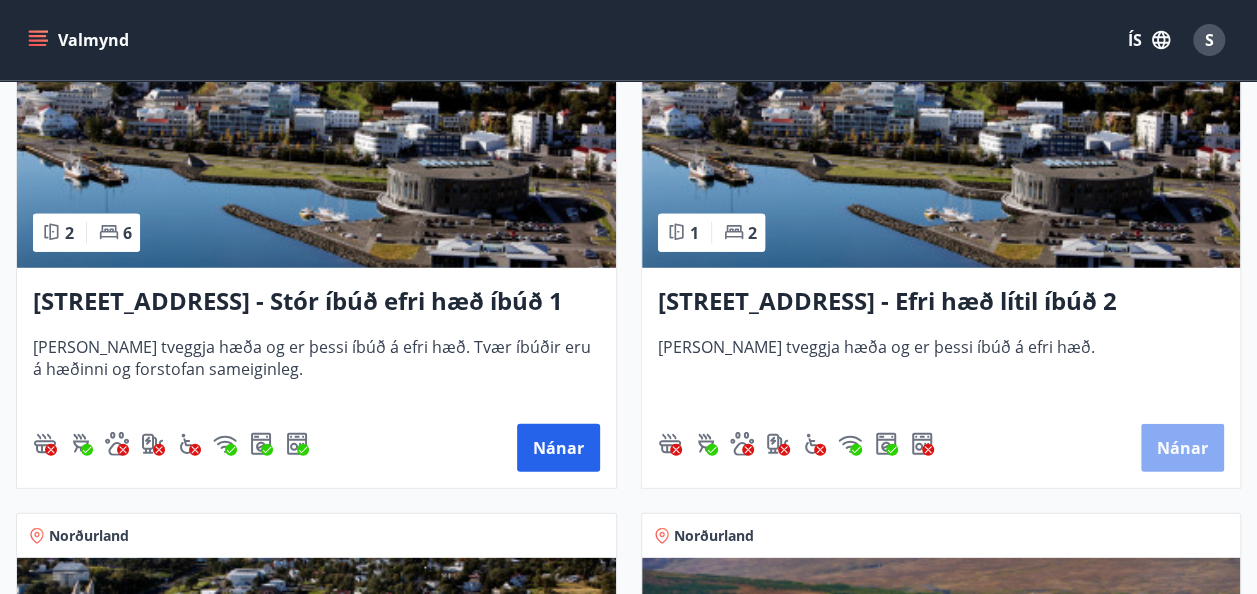 click on "Nánar" at bounding box center (1182, 448) 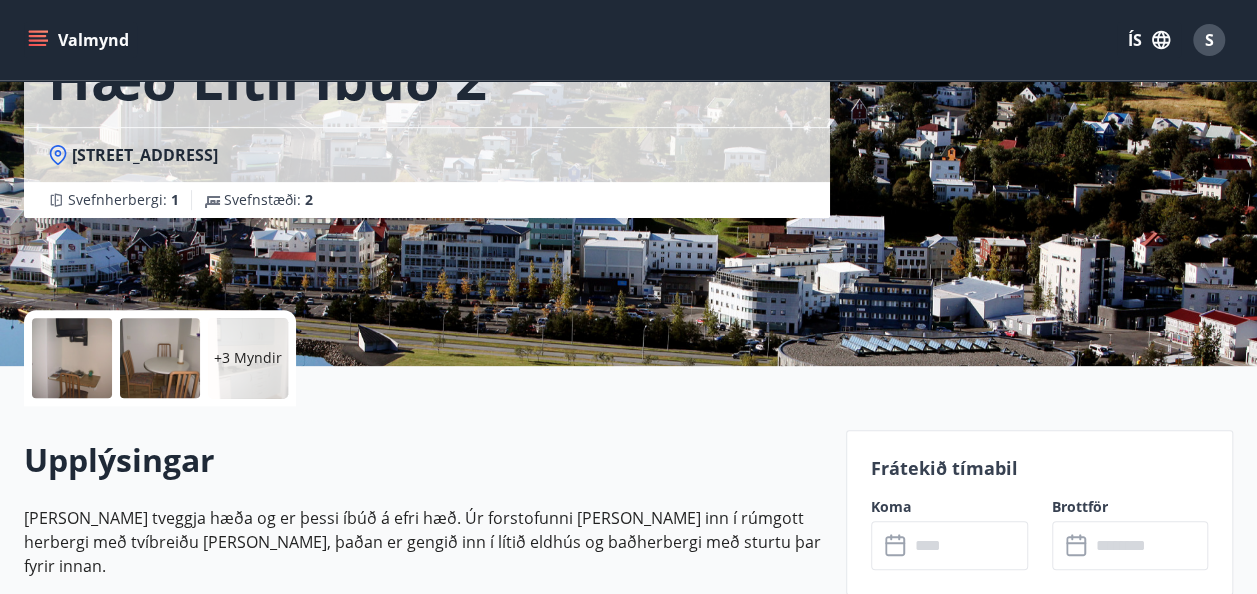 scroll, scrollTop: 240, scrollLeft: 0, axis: vertical 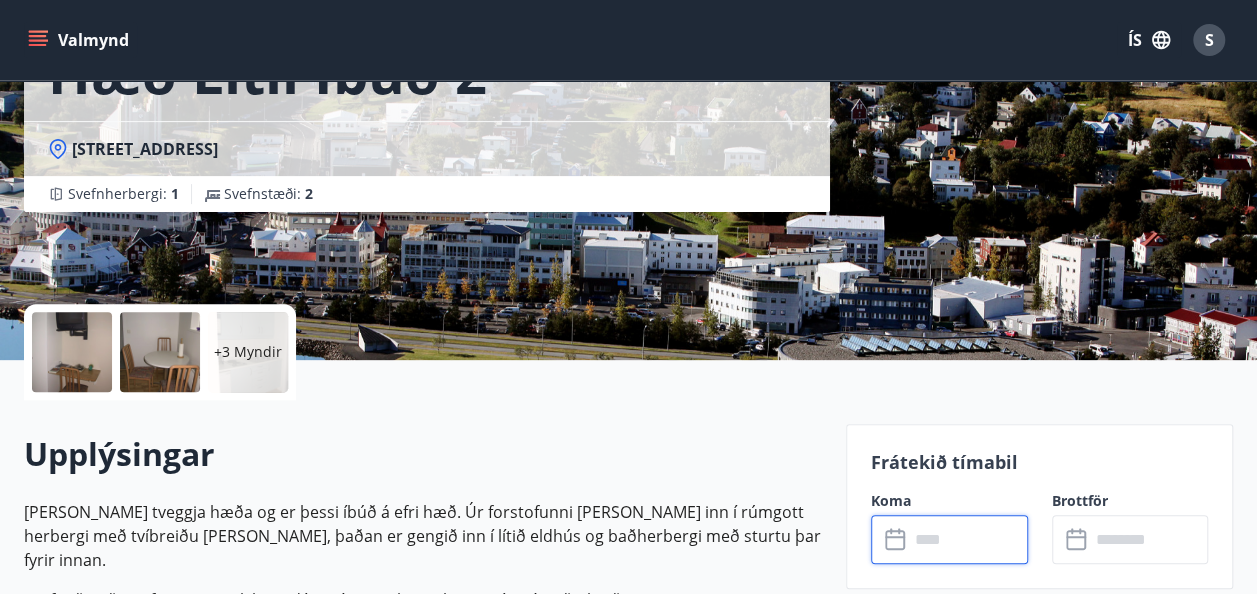 click at bounding box center (968, 539) 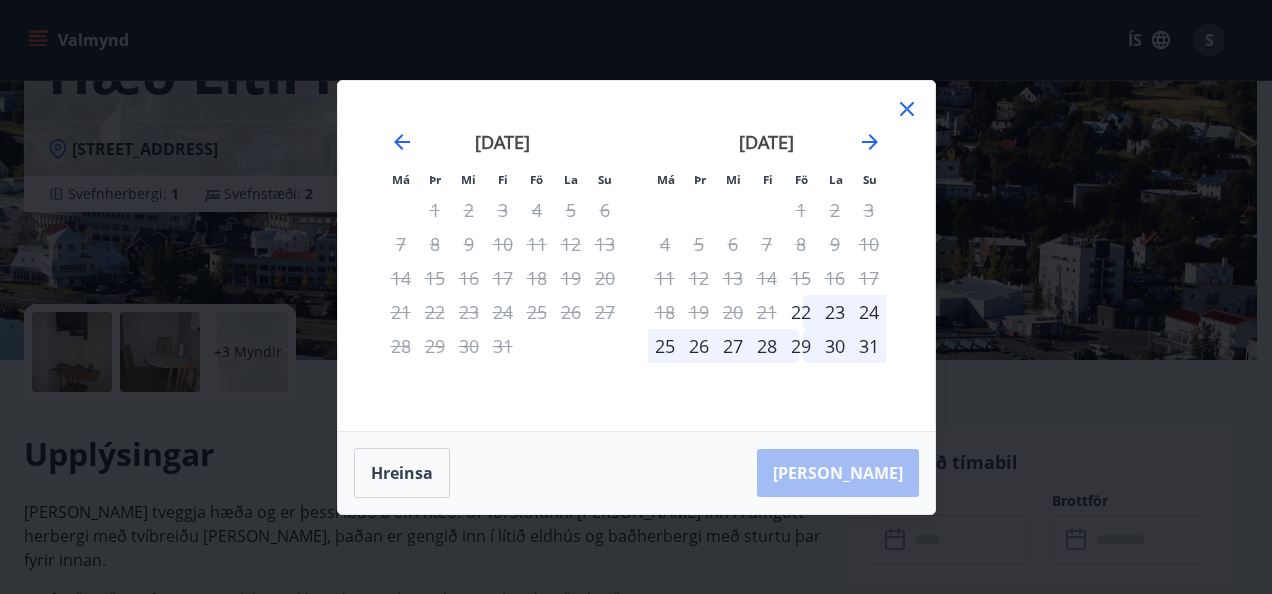 click 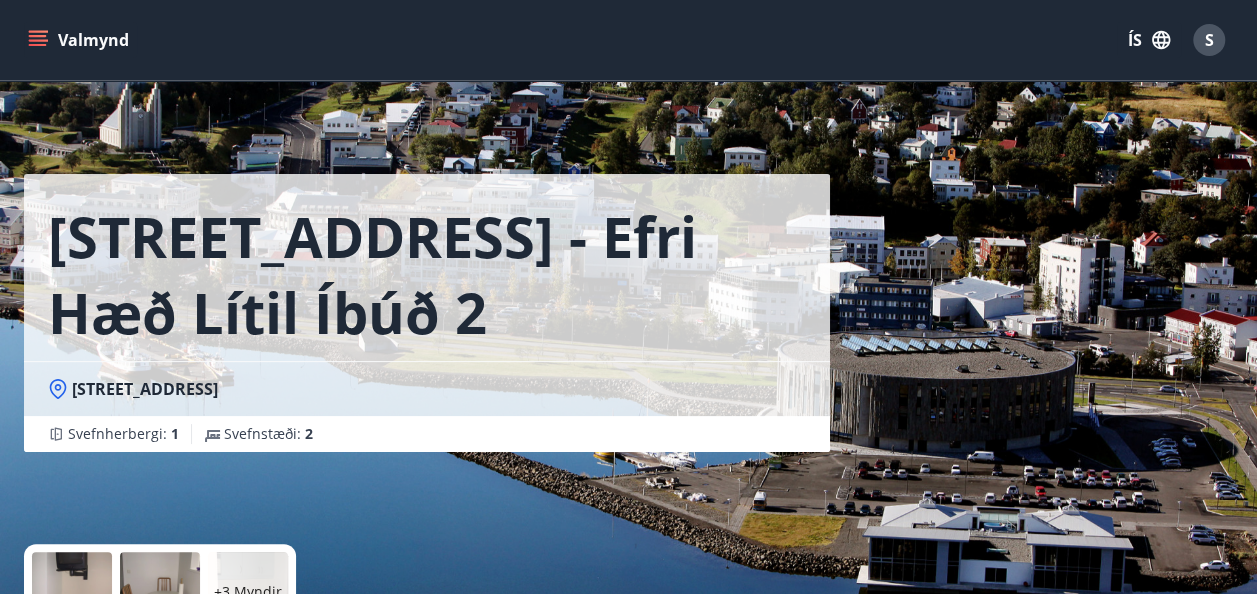 scroll, scrollTop: 40, scrollLeft: 0, axis: vertical 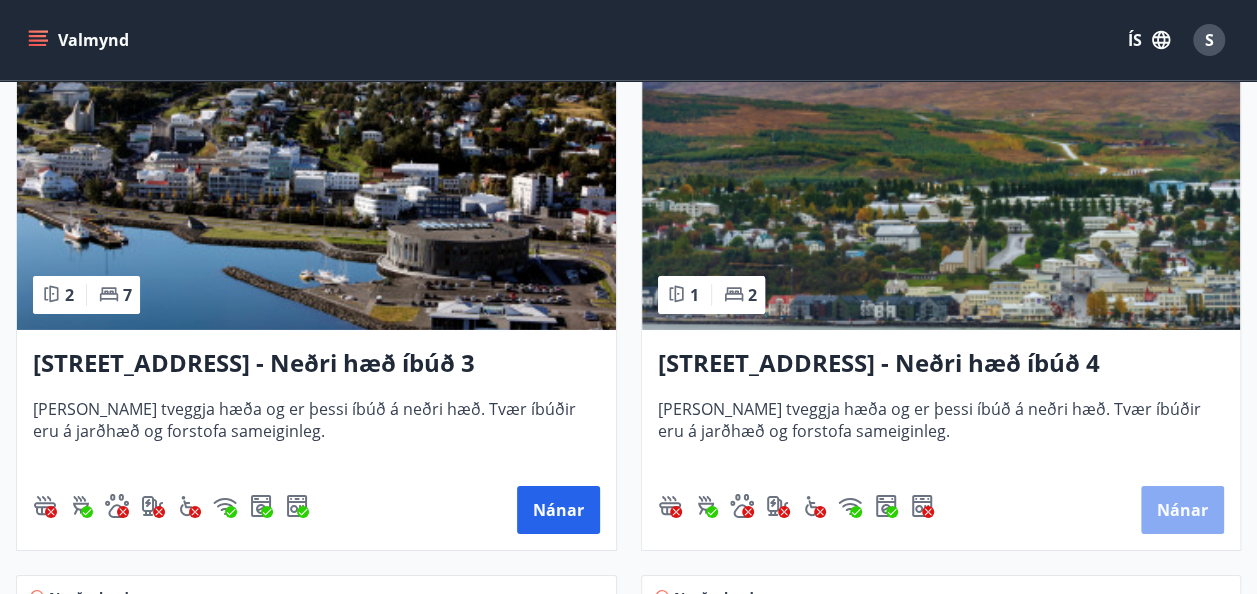 click on "Nánar" at bounding box center (1182, 510) 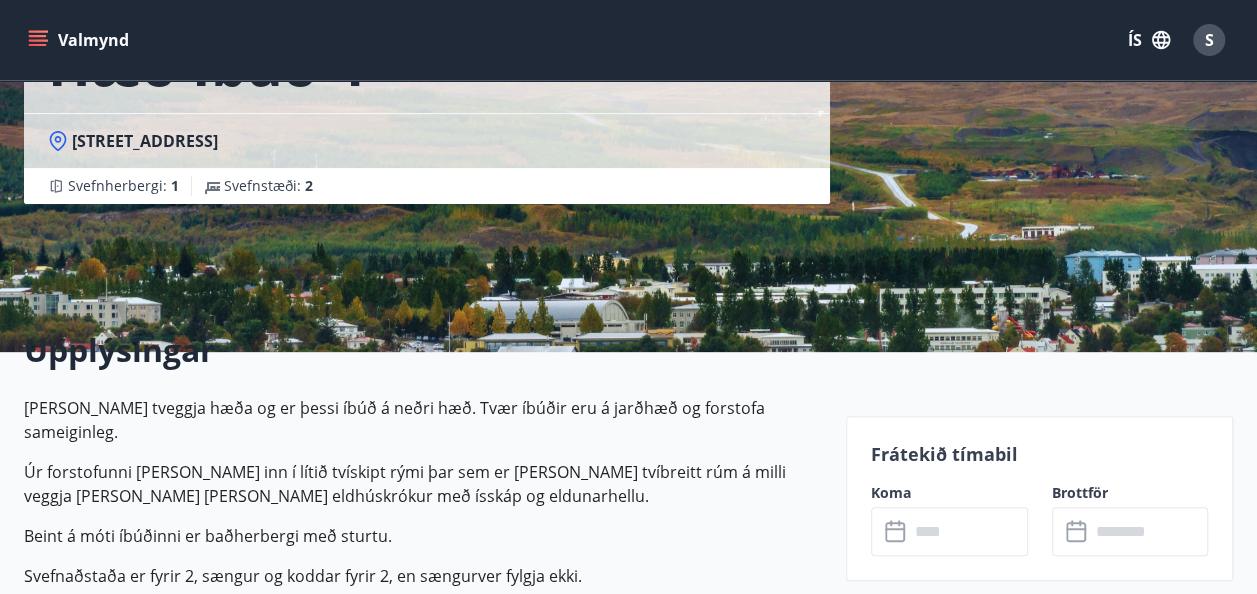 scroll, scrollTop: 280, scrollLeft: 0, axis: vertical 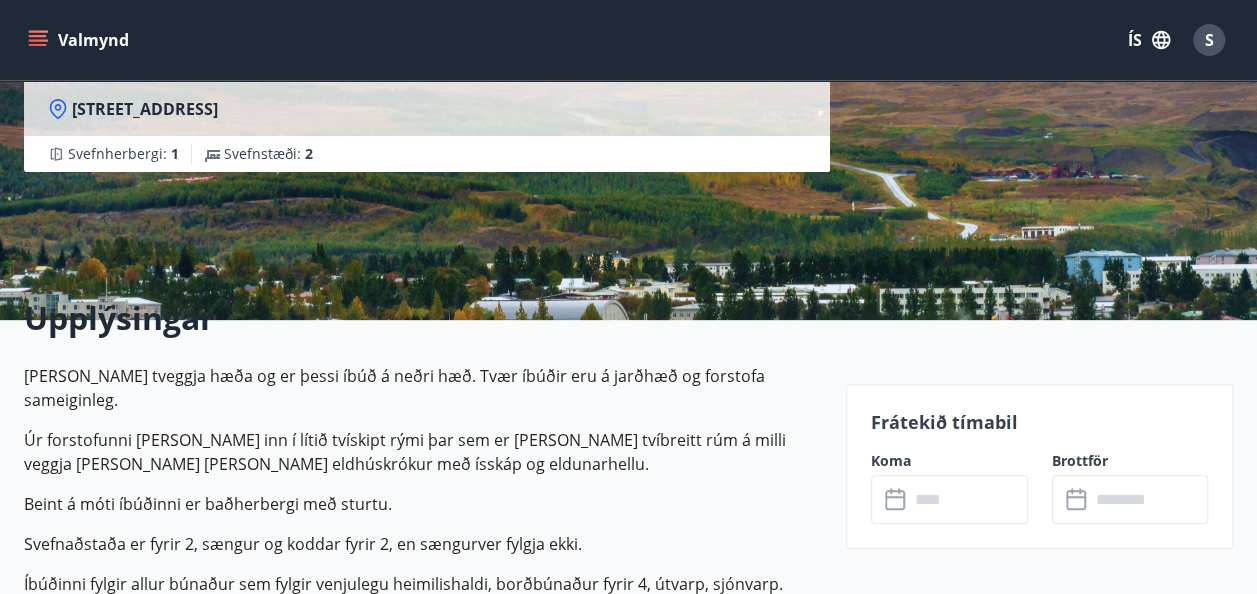click 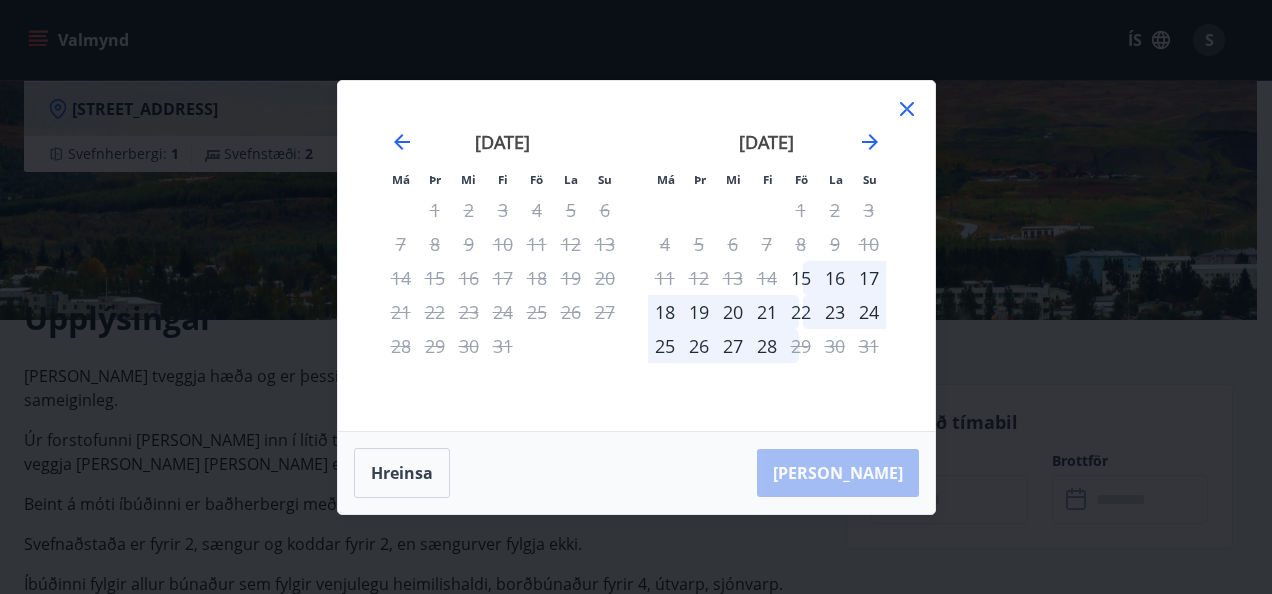 click 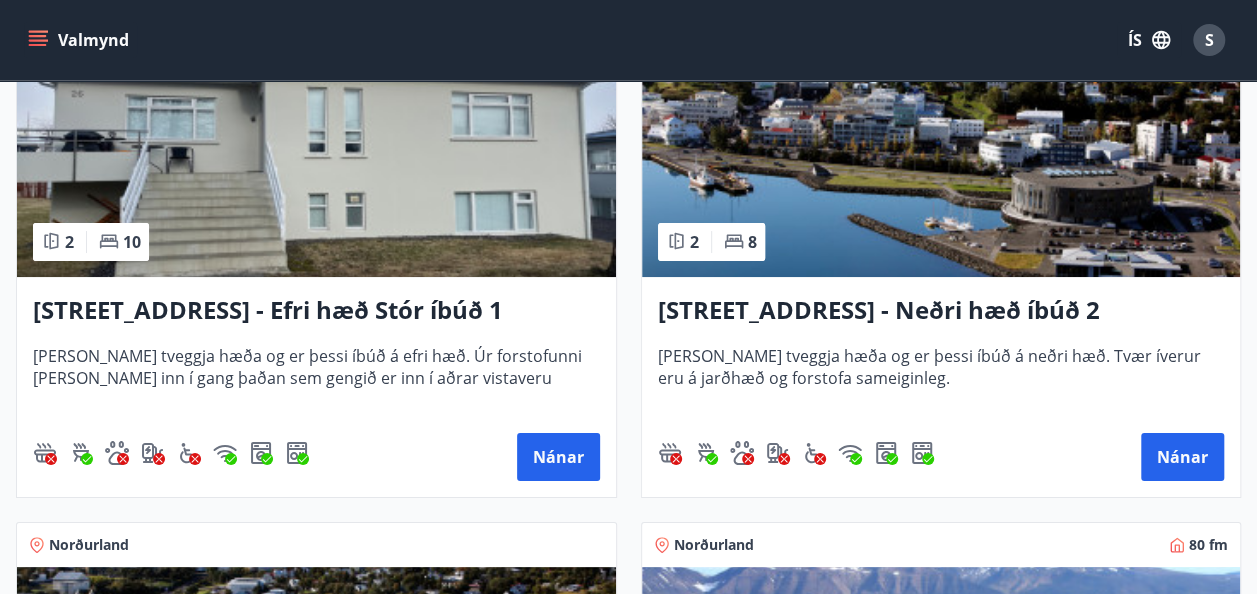scroll, scrollTop: 3720, scrollLeft: 0, axis: vertical 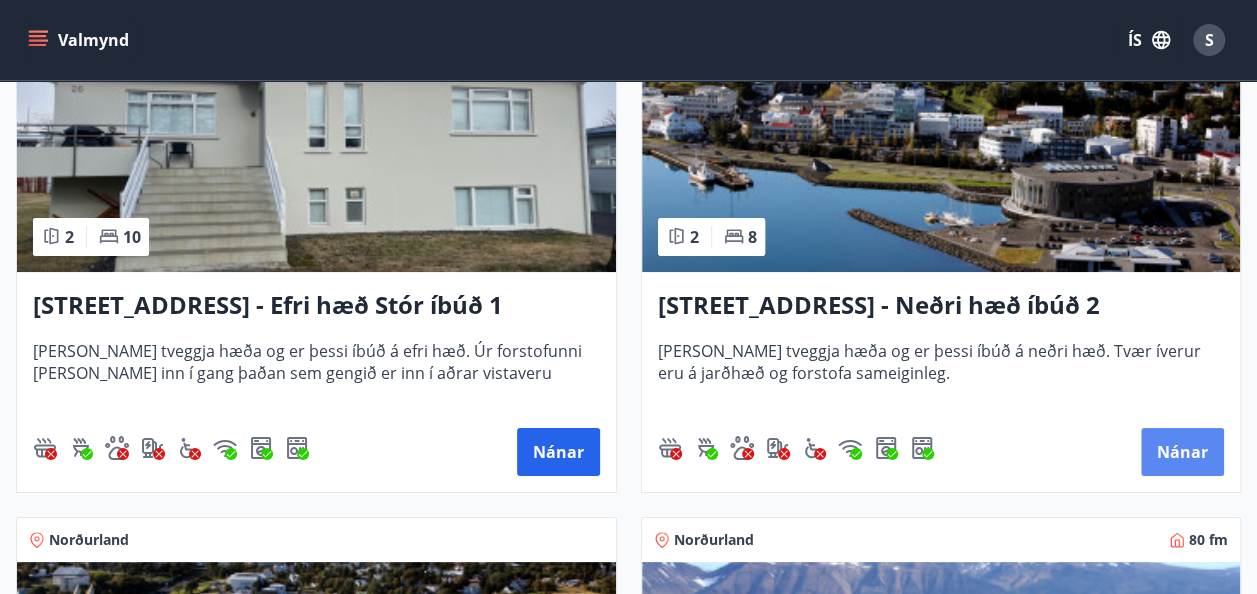 click on "Nánar" at bounding box center (1182, 452) 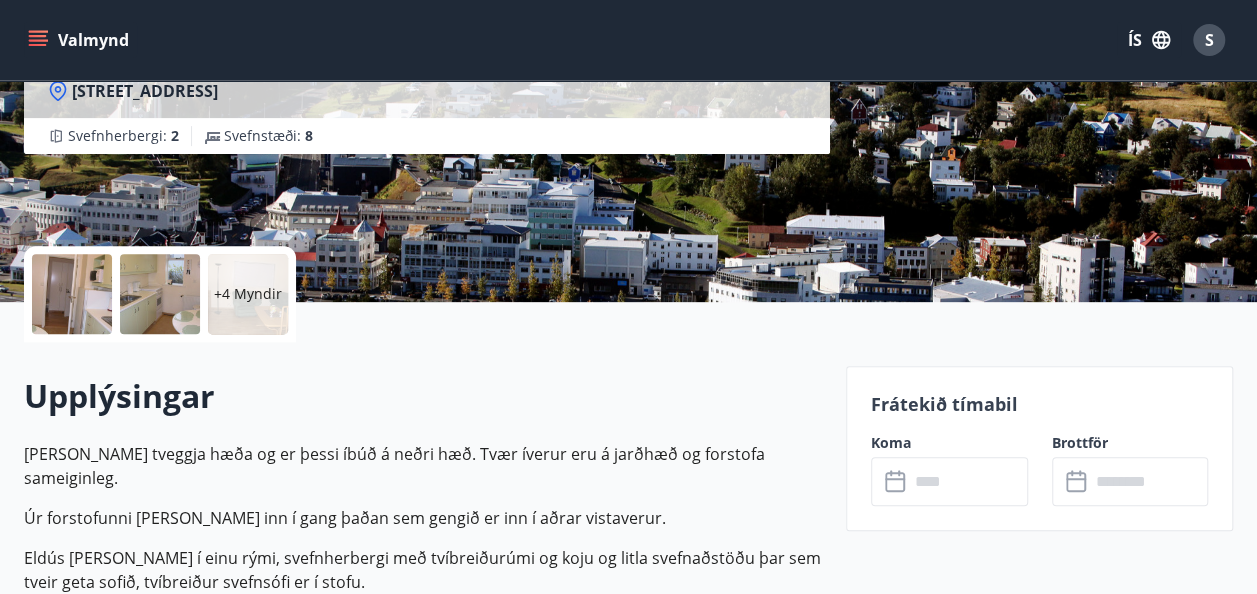 scroll, scrollTop: 320, scrollLeft: 0, axis: vertical 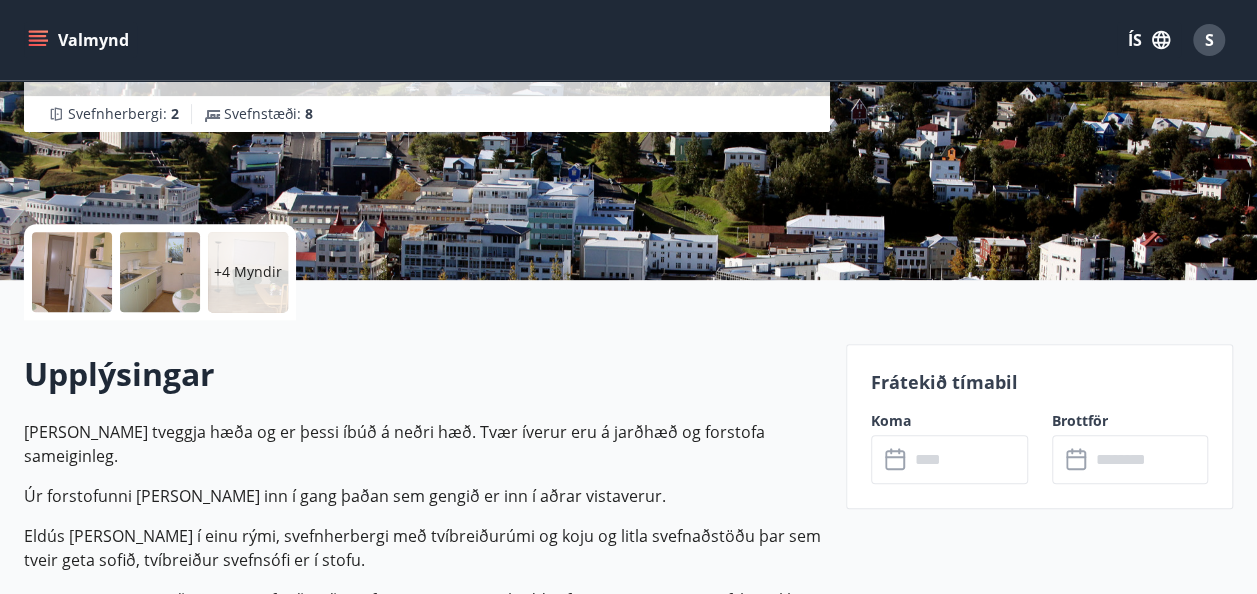 click 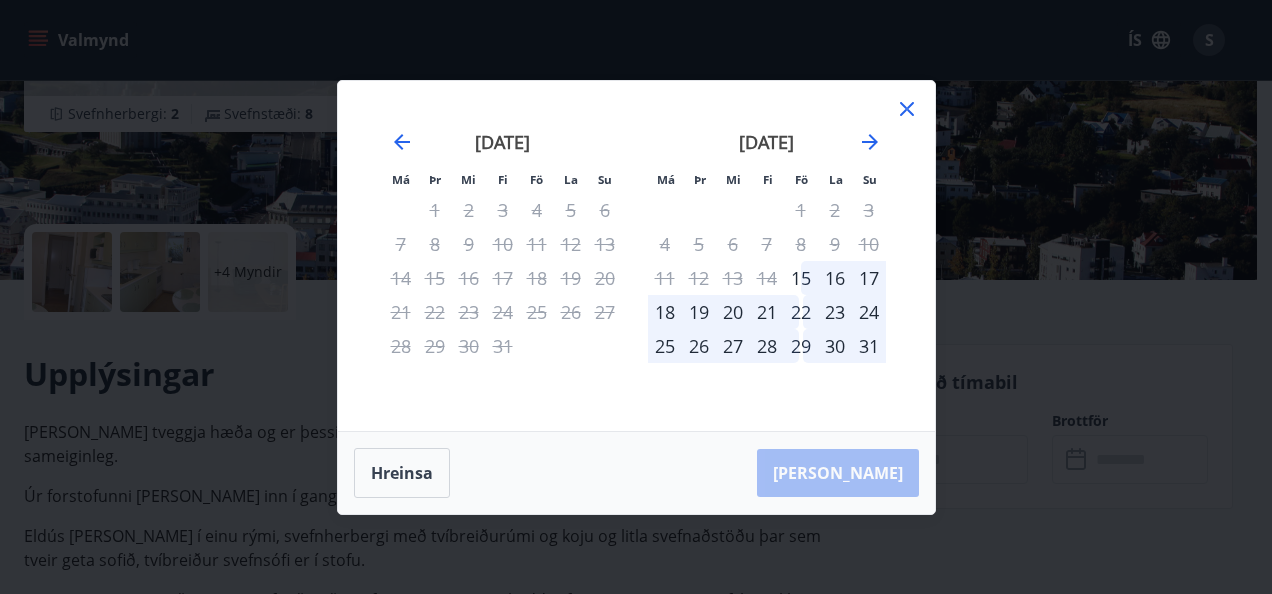 click 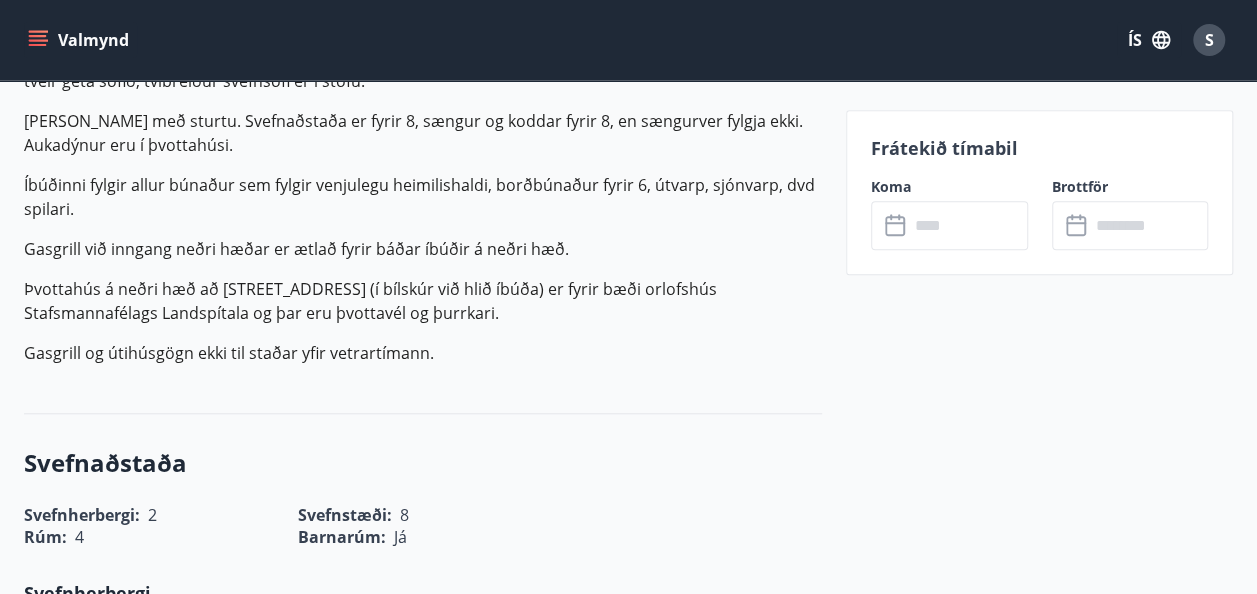 scroll, scrollTop: 800, scrollLeft: 0, axis: vertical 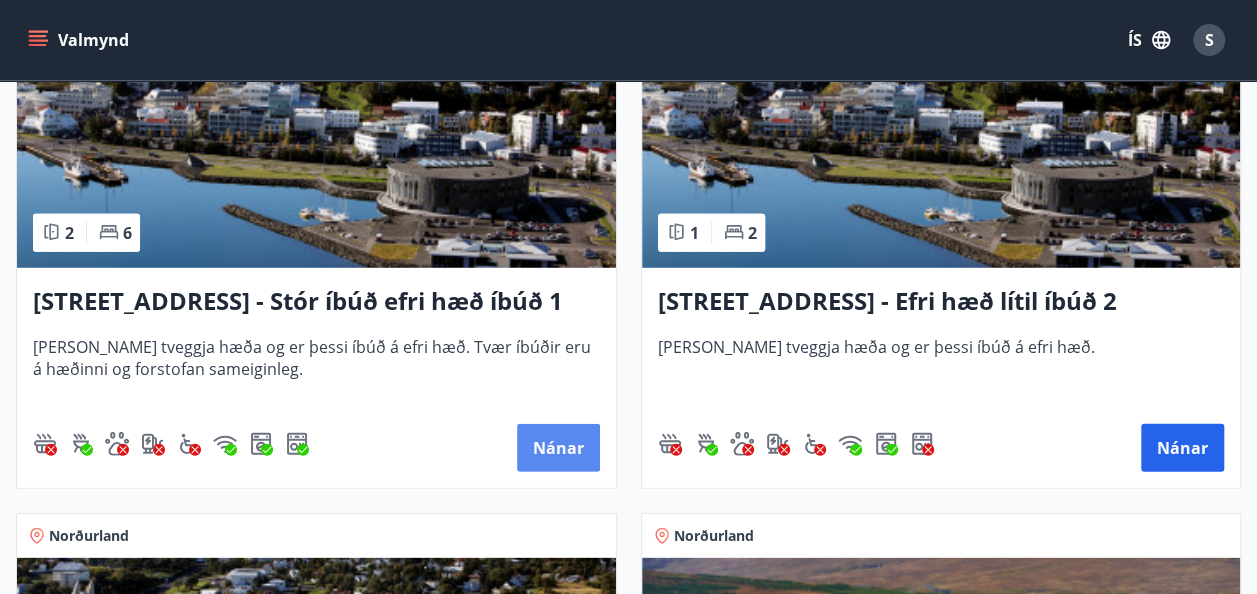 click on "Nánar" at bounding box center (558, 448) 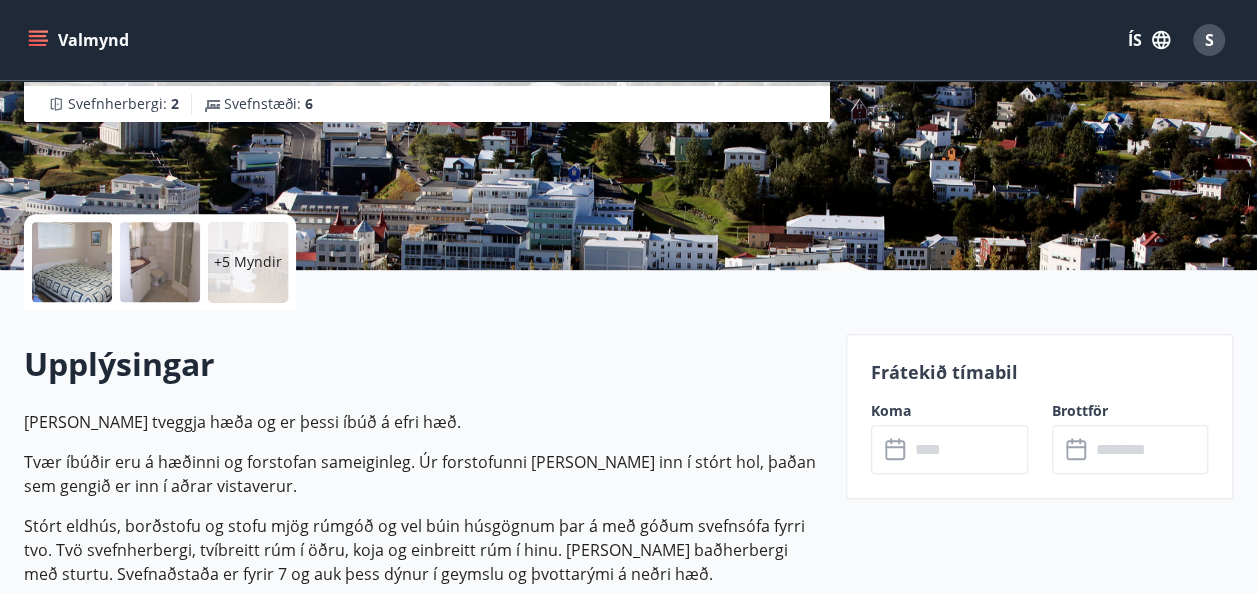 scroll, scrollTop: 360, scrollLeft: 0, axis: vertical 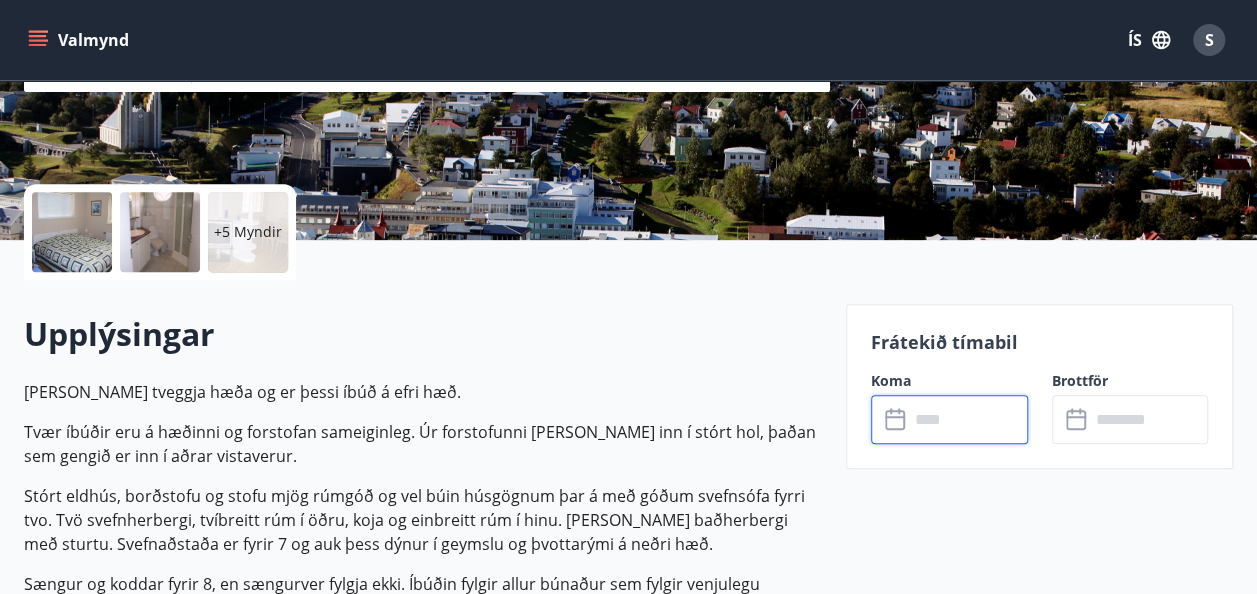 click at bounding box center (968, 419) 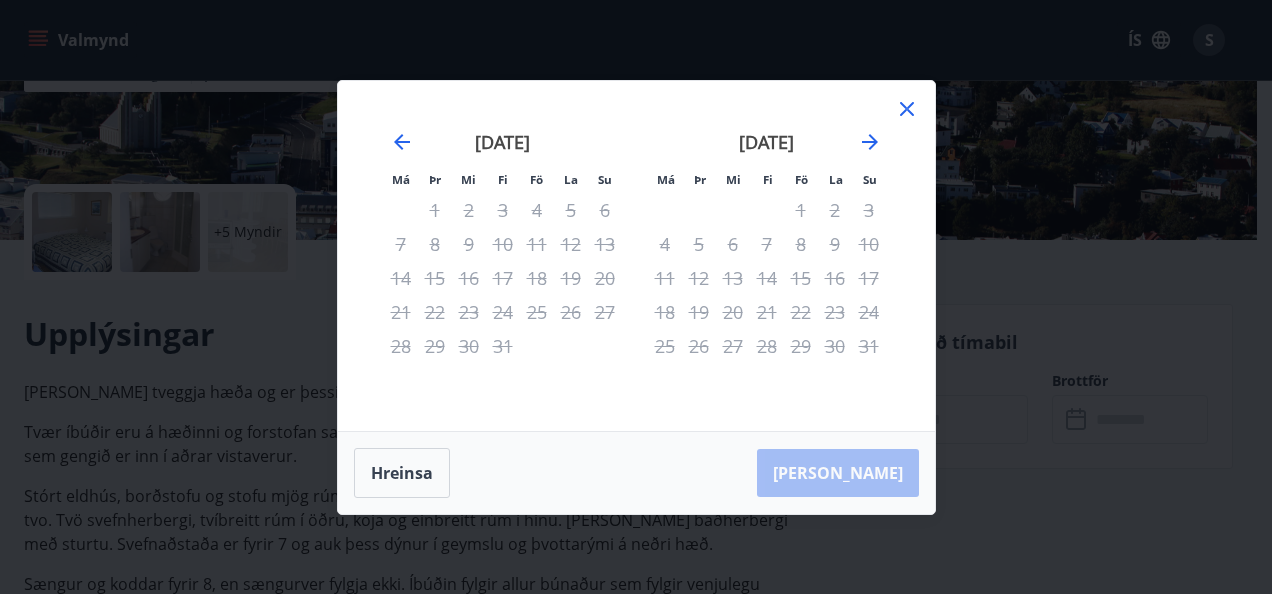 click 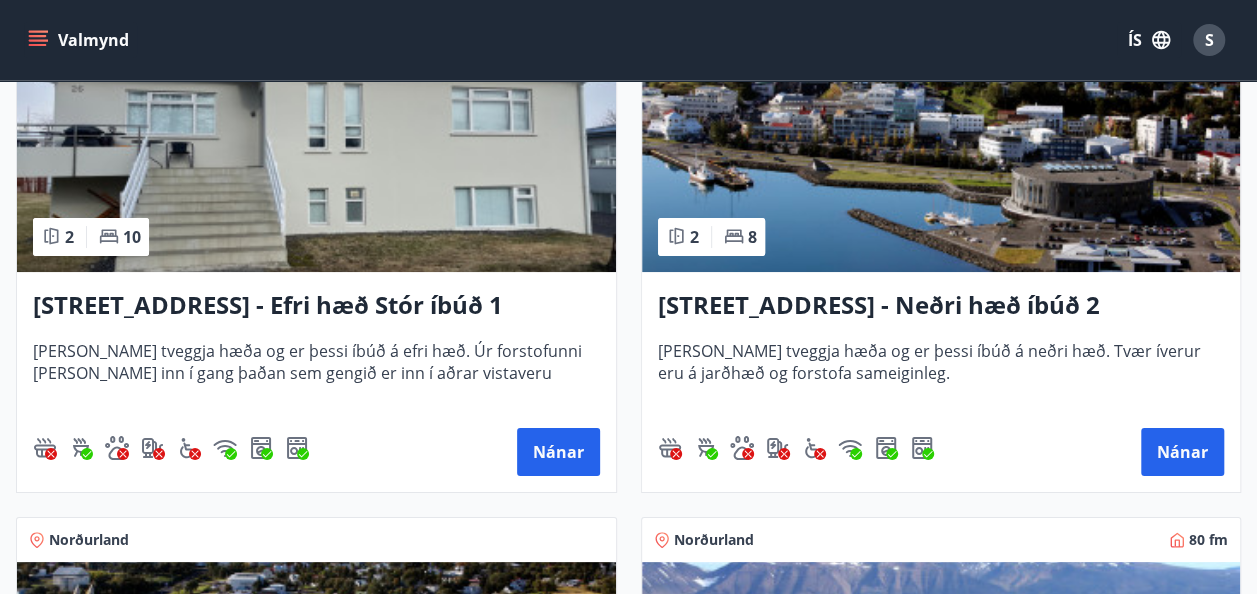 scroll, scrollTop: 3760, scrollLeft: 0, axis: vertical 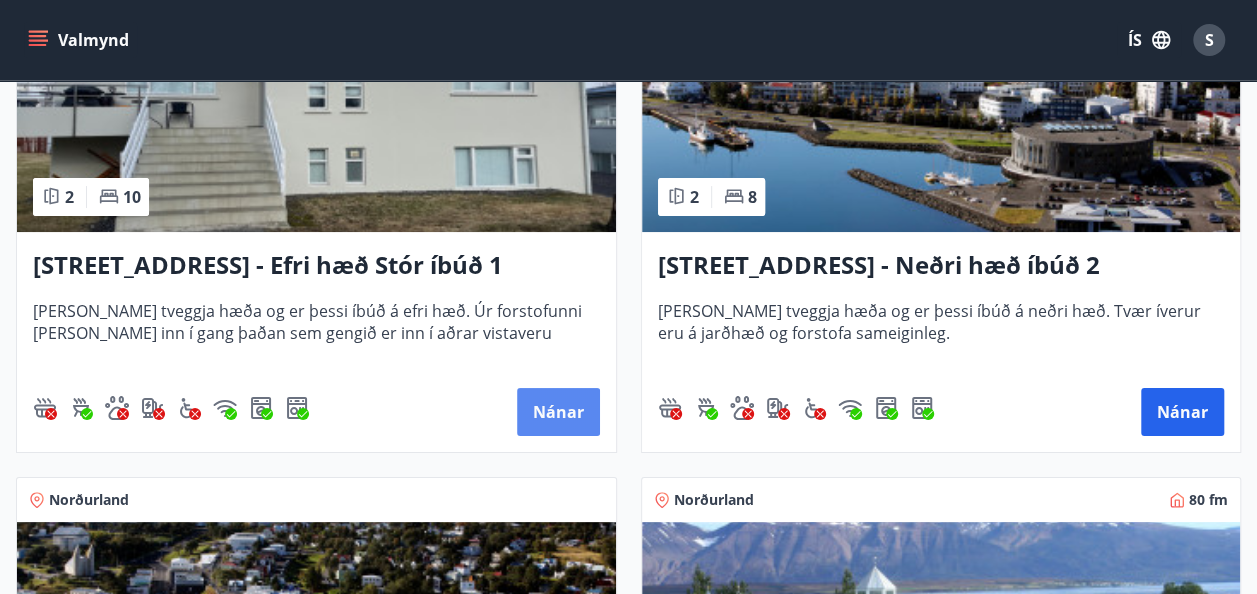 click on "Nánar" at bounding box center (558, 412) 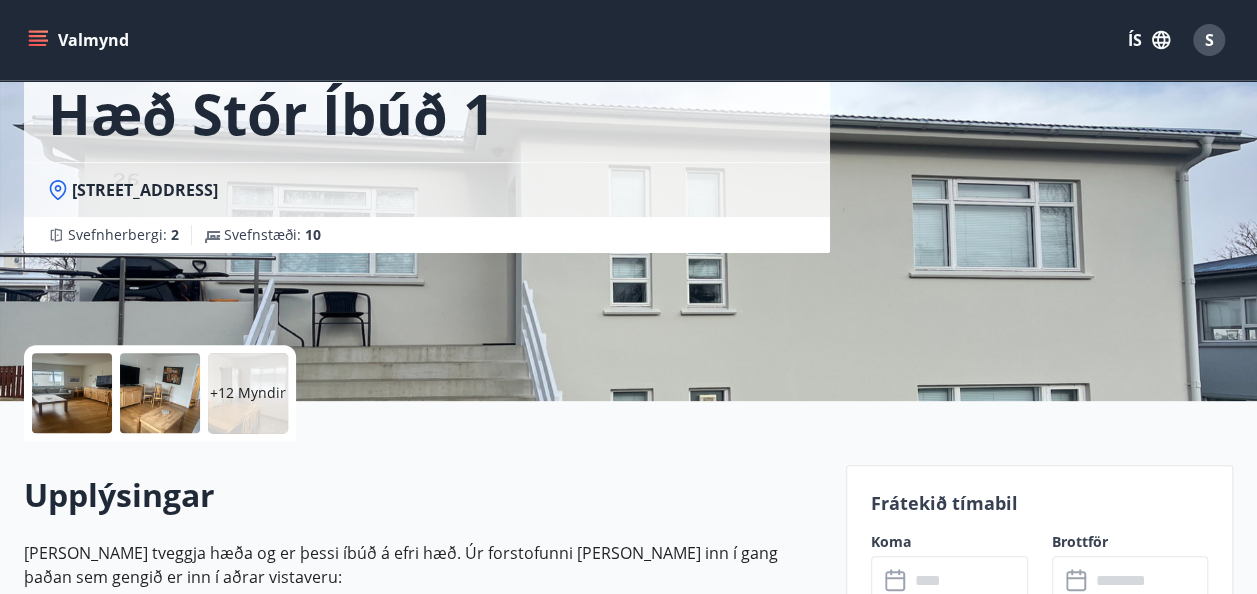 scroll, scrollTop: 240, scrollLeft: 0, axis: vertical 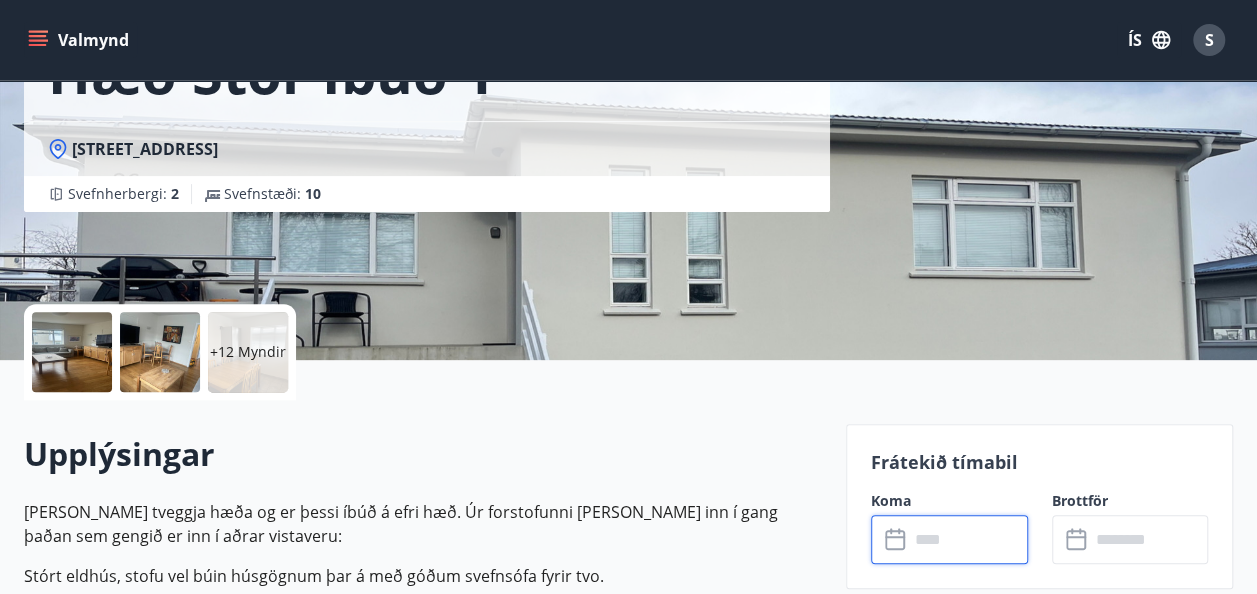 click at bounding box center [968, 539] 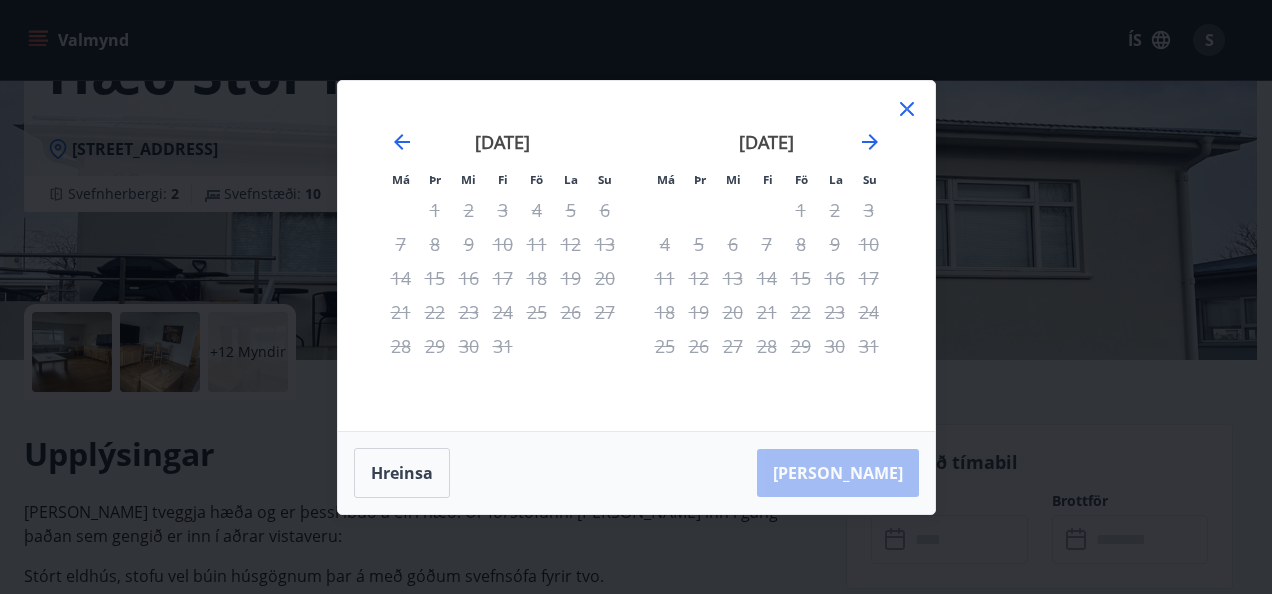 click 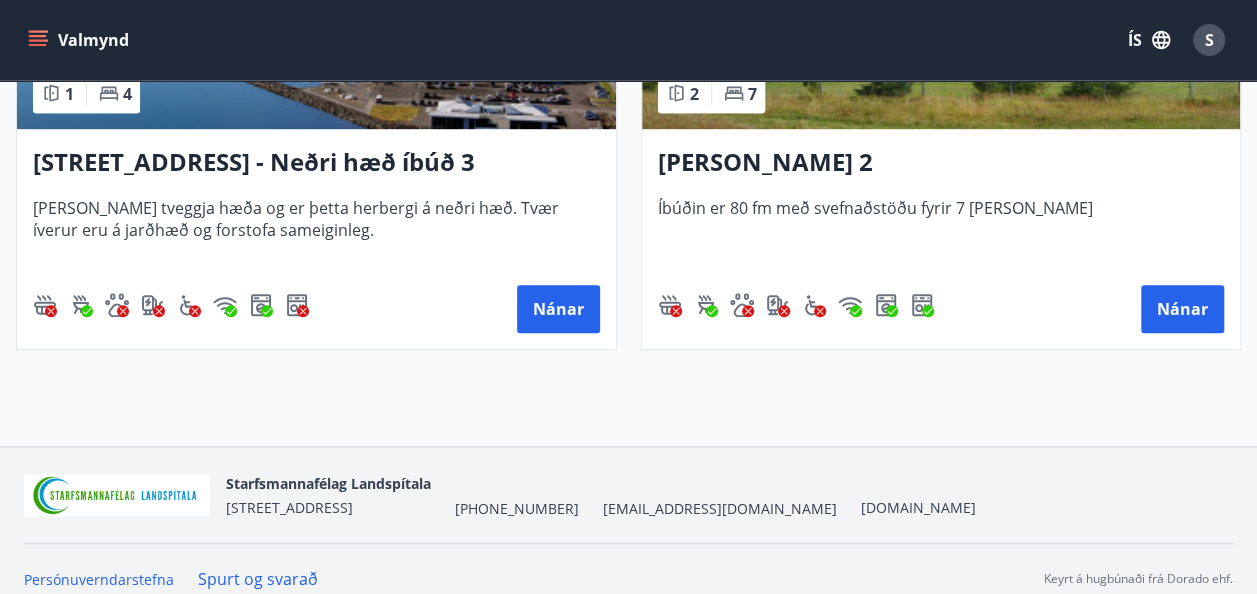 scroll, scrollTop: 4423, scrollLeft: 0, axis: vertical 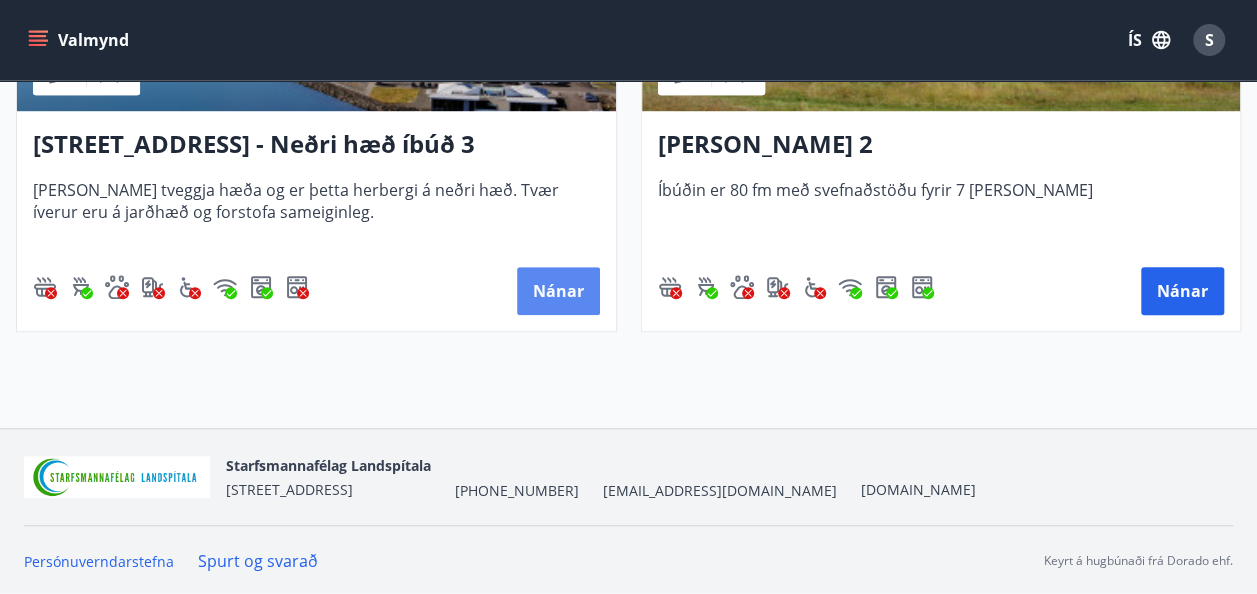click on "Nánar" at bounding box center [558, 291] 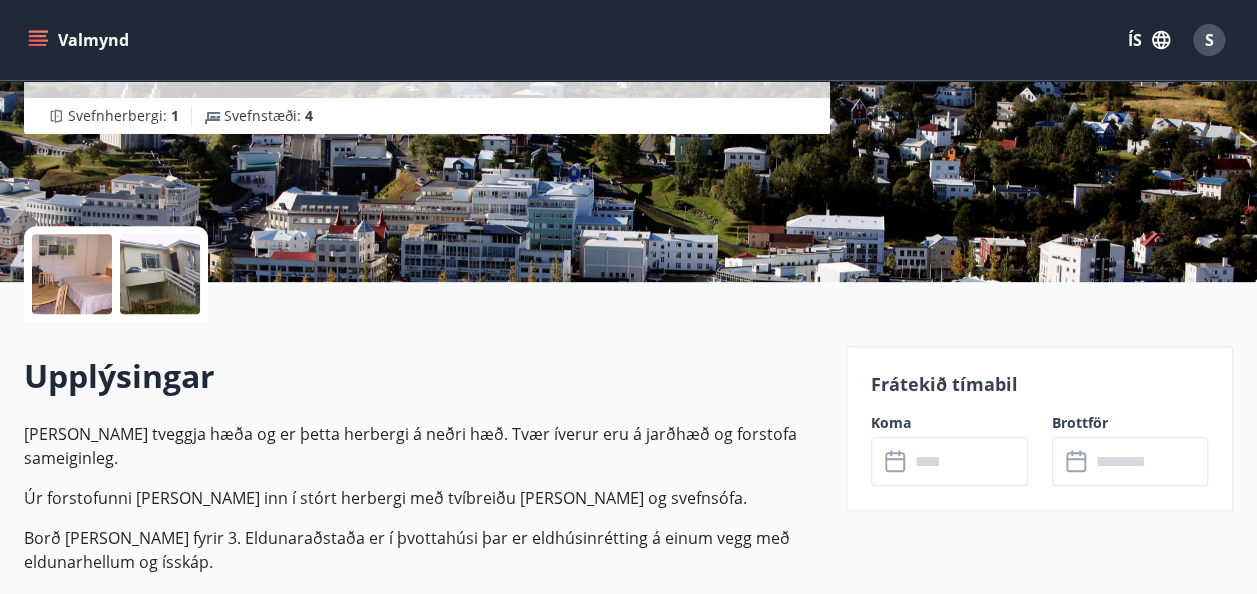 scroll, scrollTop: 320, scrollLeft: 0, axis: vertical 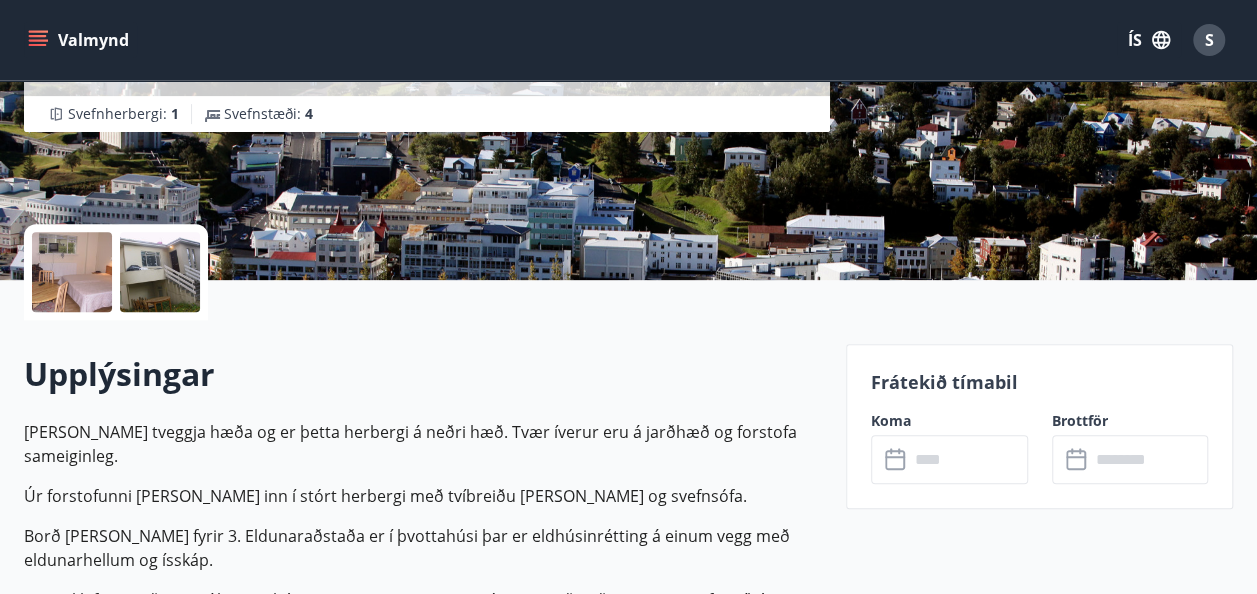 click 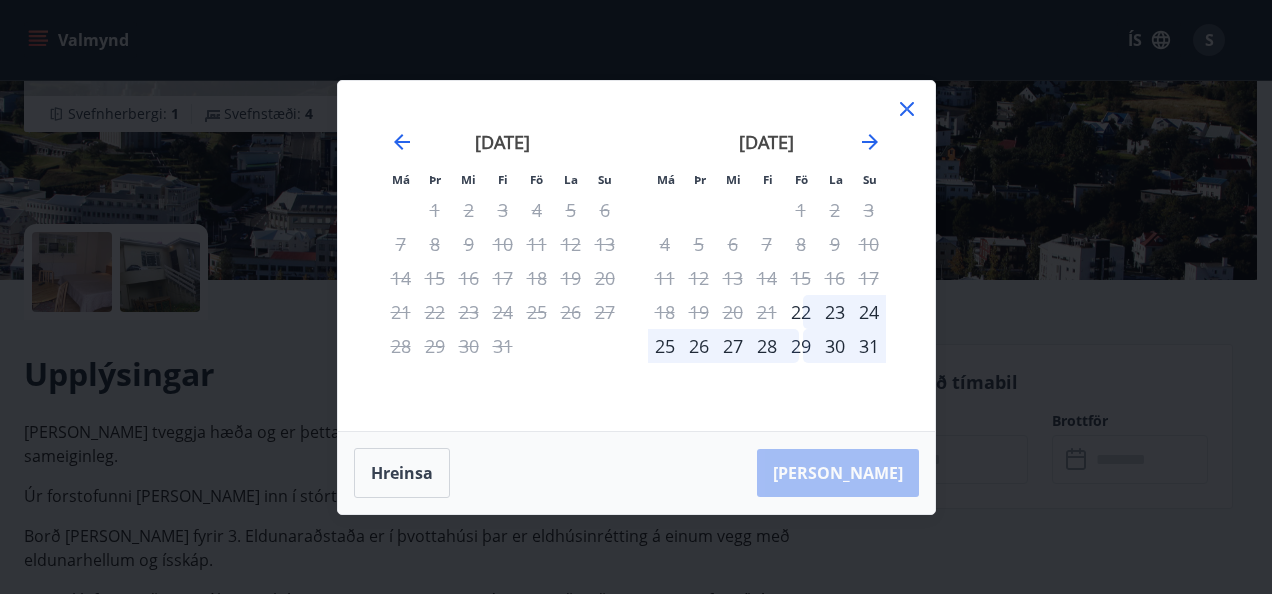 click 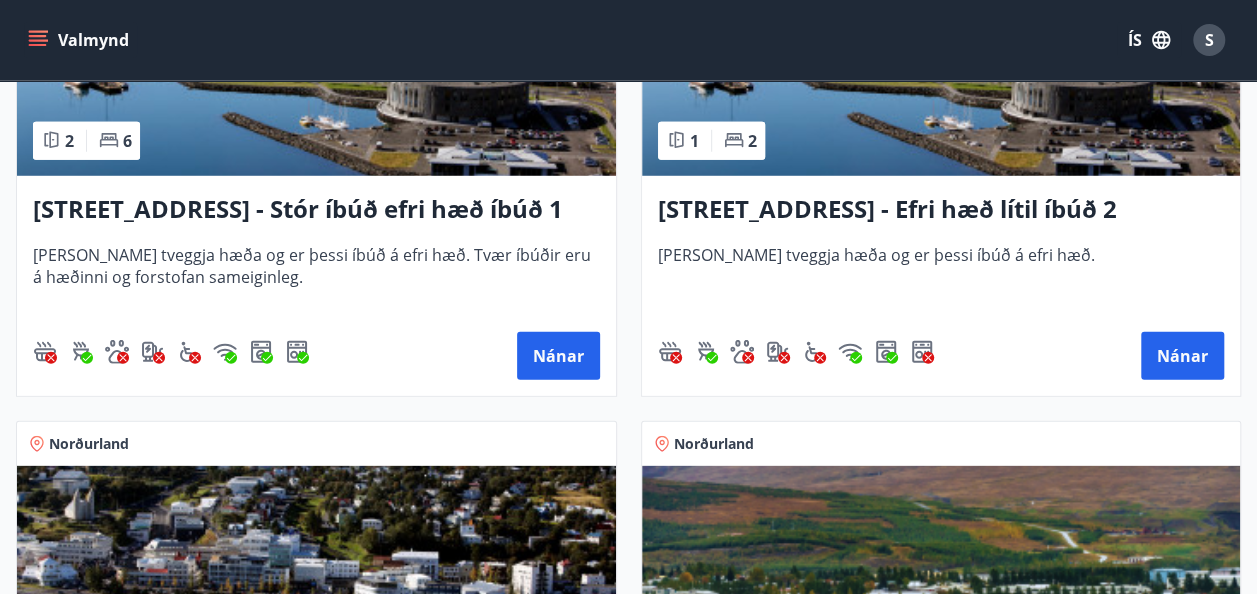 scroll, scrollTop: 2744, scrollLeft: 0, axis: vertical 